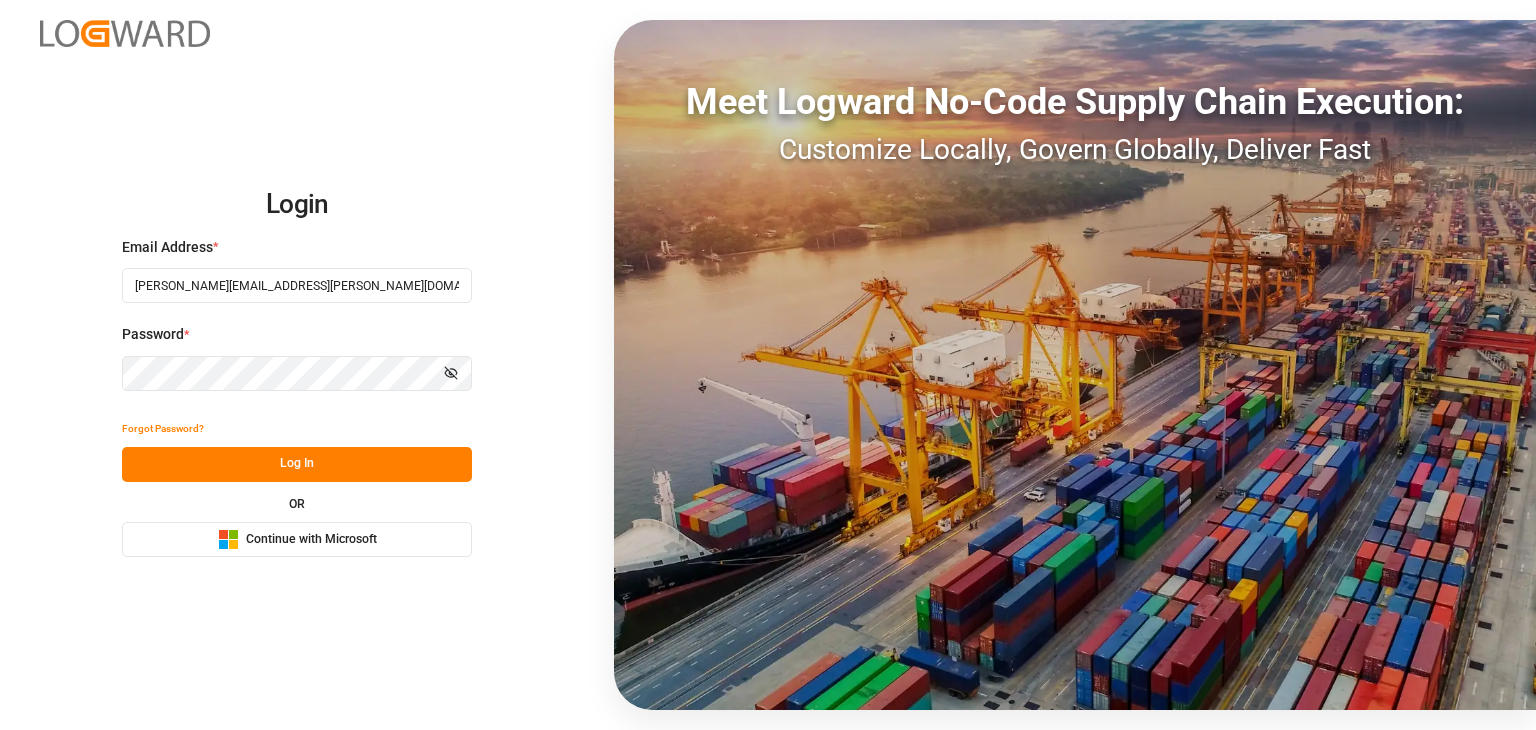 scroll, scrollTop: 0, scrollLeft: 0, axis: both 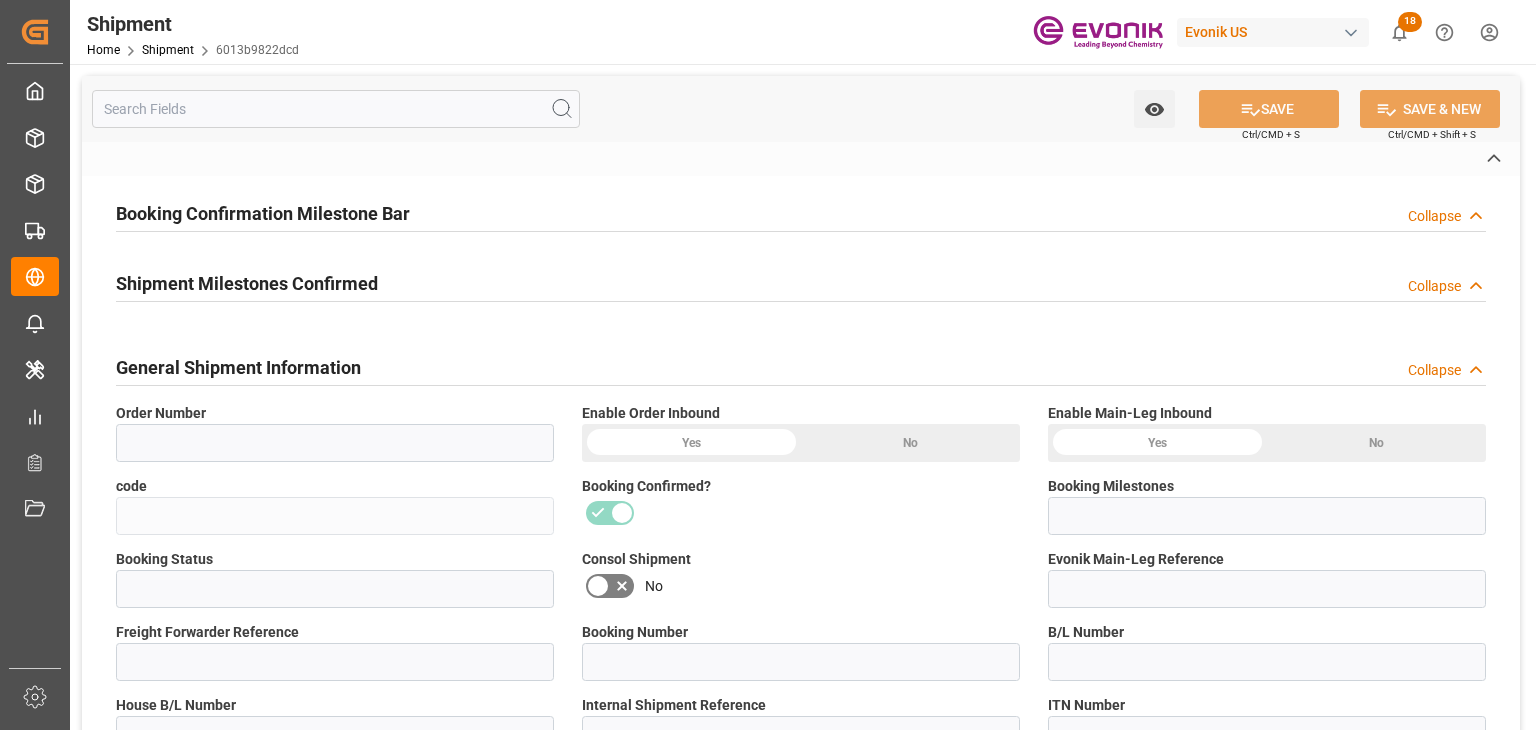 type on "0046449534" 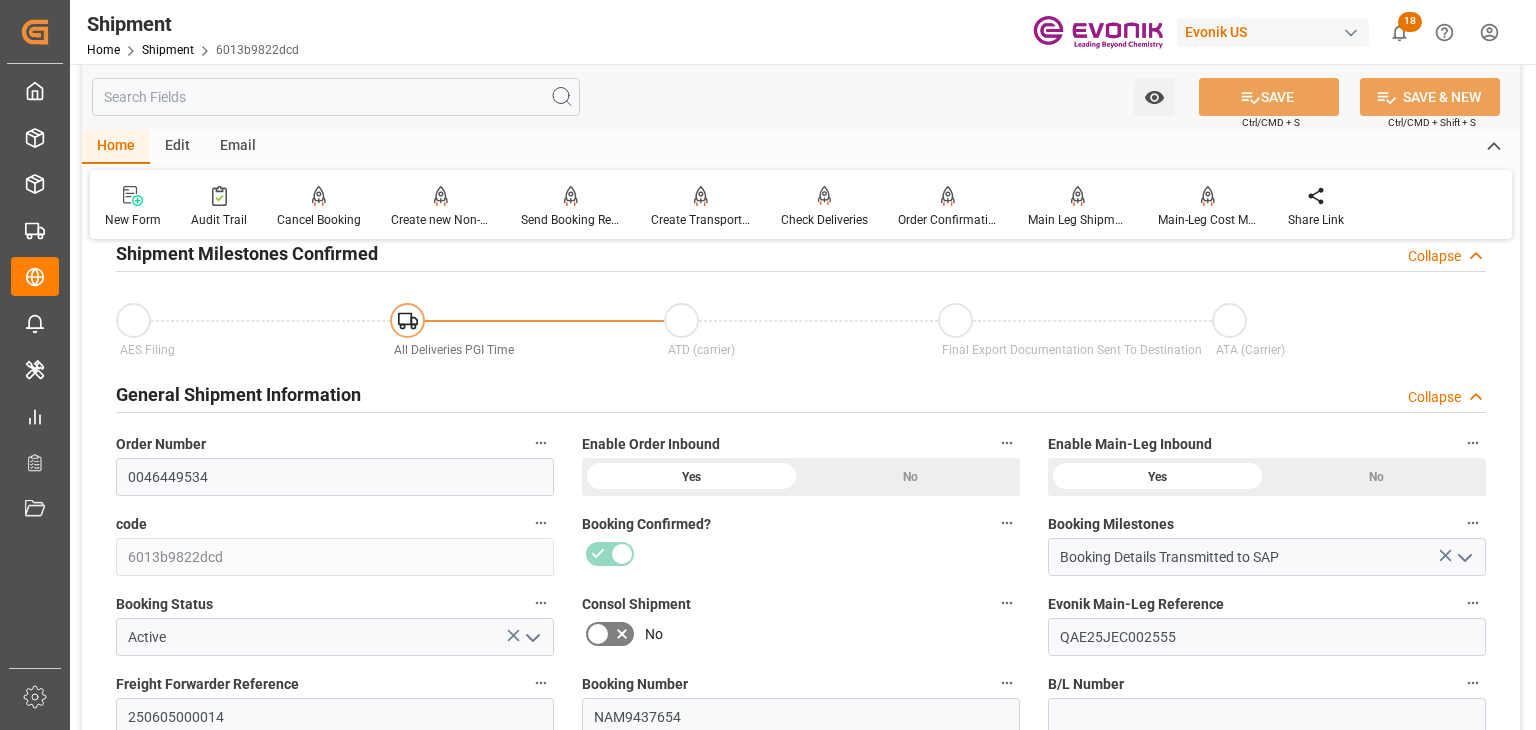 scroll, scrollTop: 400, scrollLeft: 0, axis: vertical 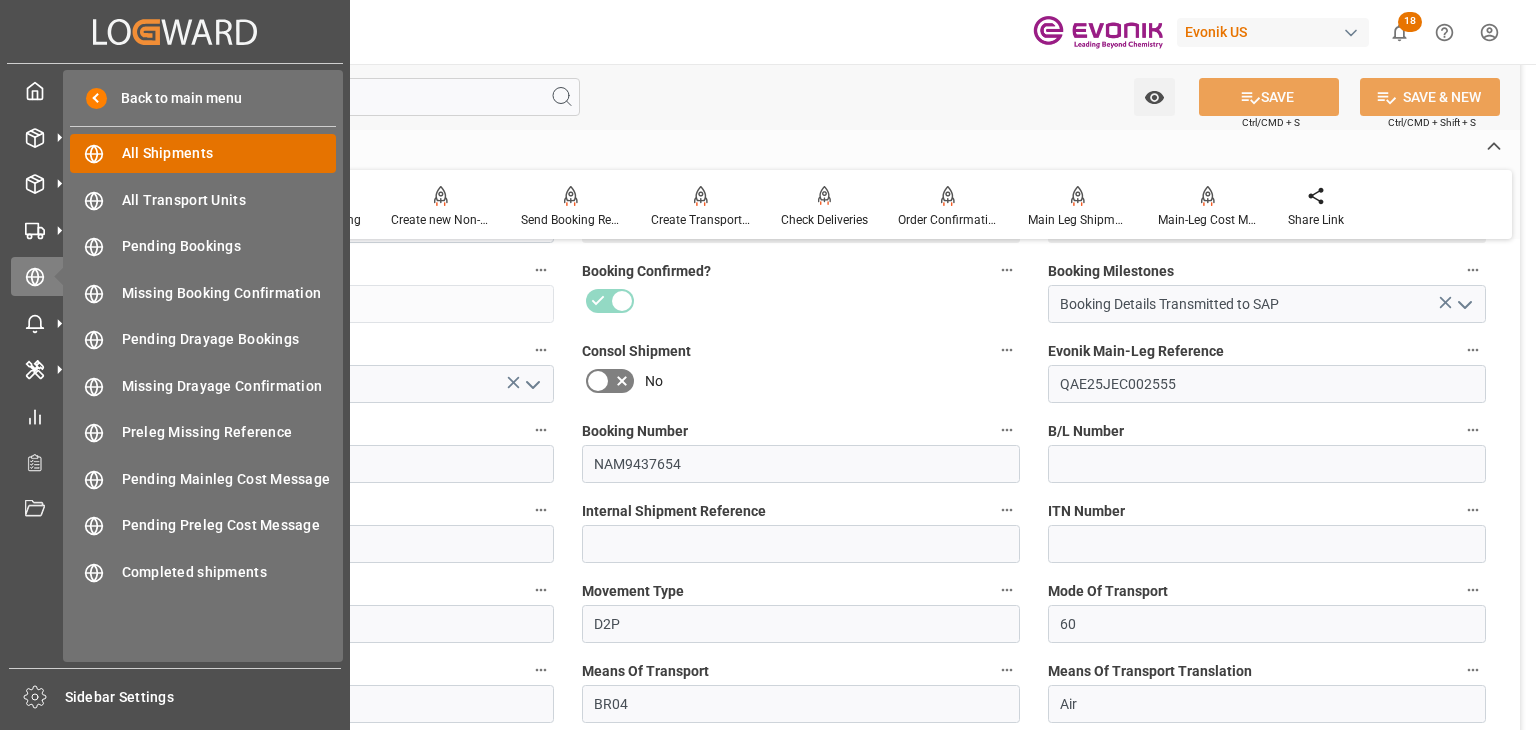 click on "All Shipments" at bounding box center (229, 153) 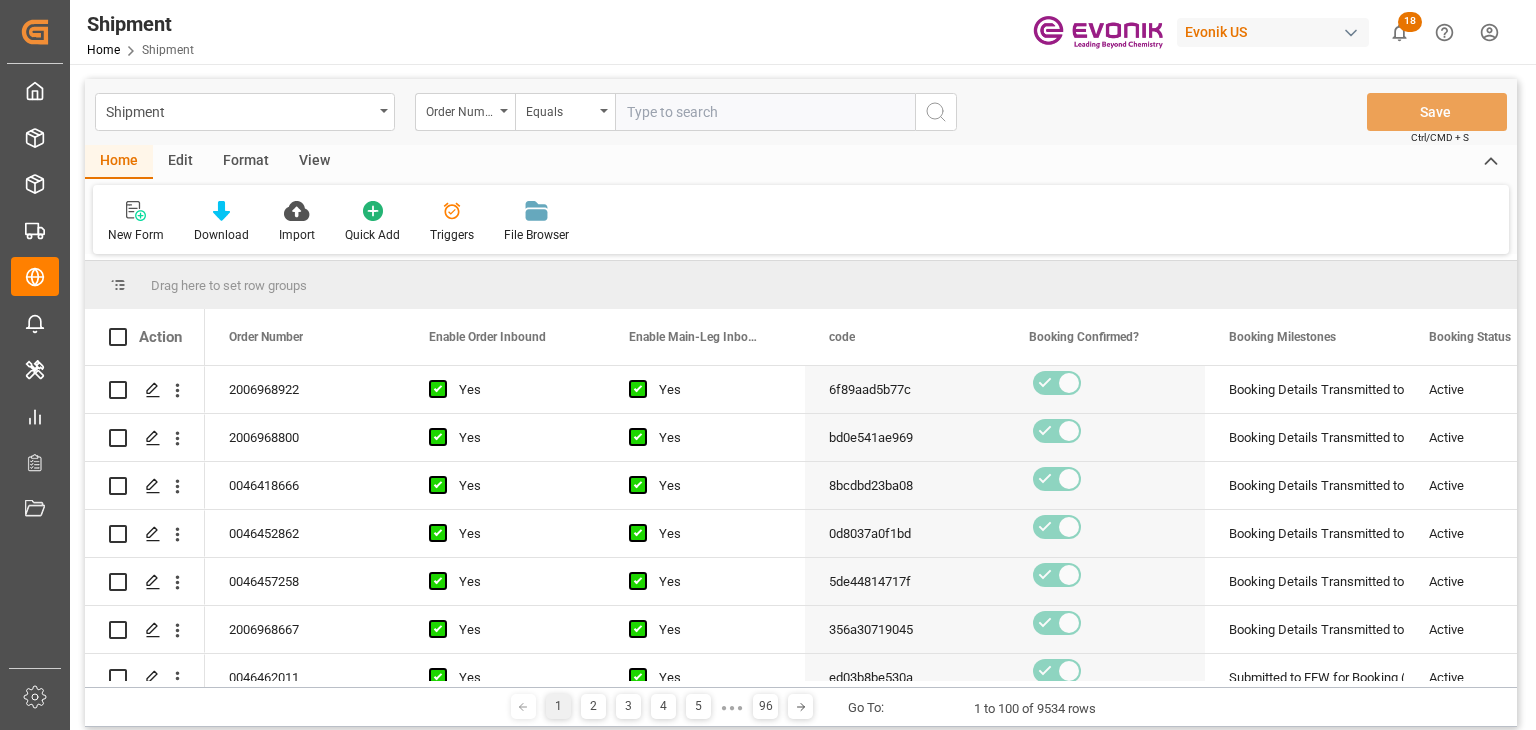 click at bounding box center [765, 112] 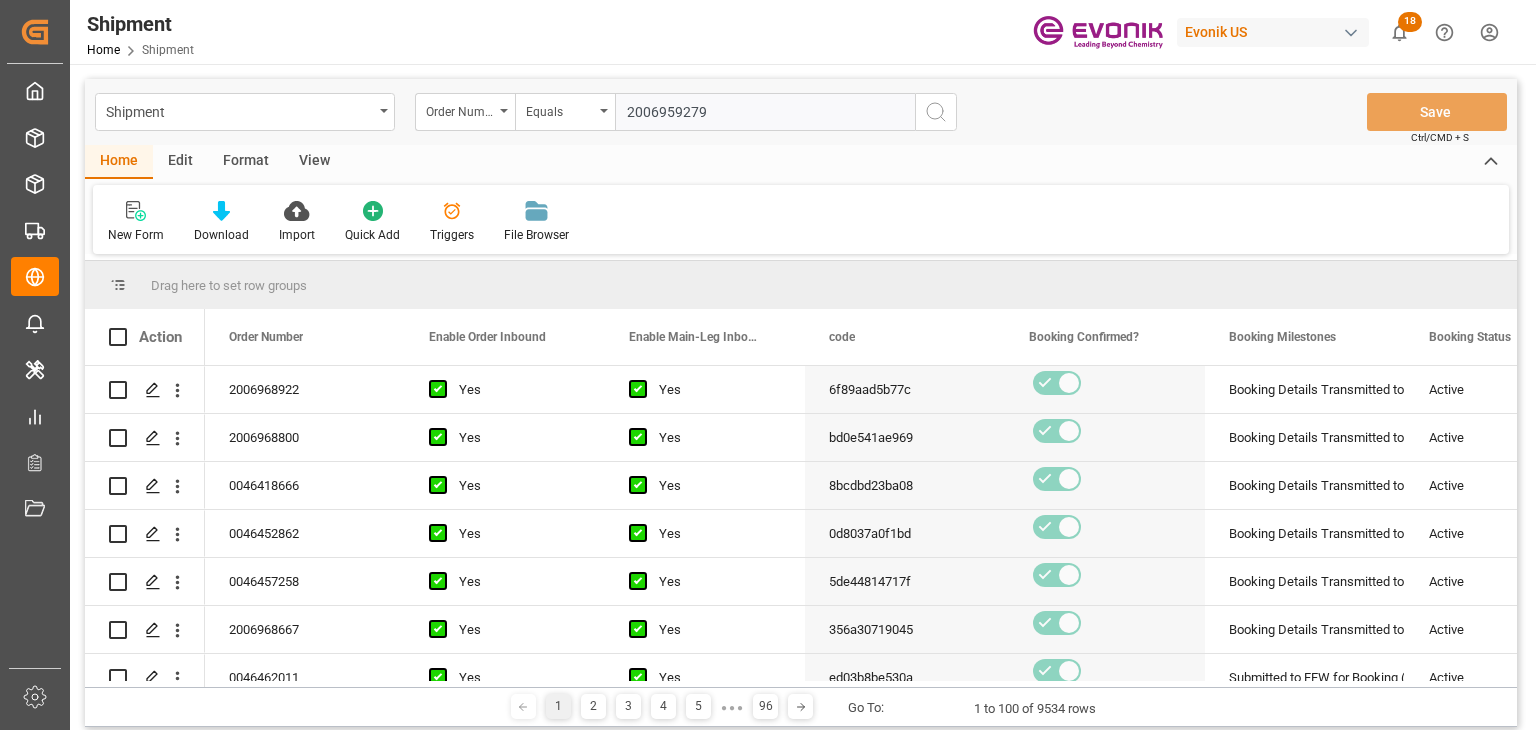 type on "2006959279" 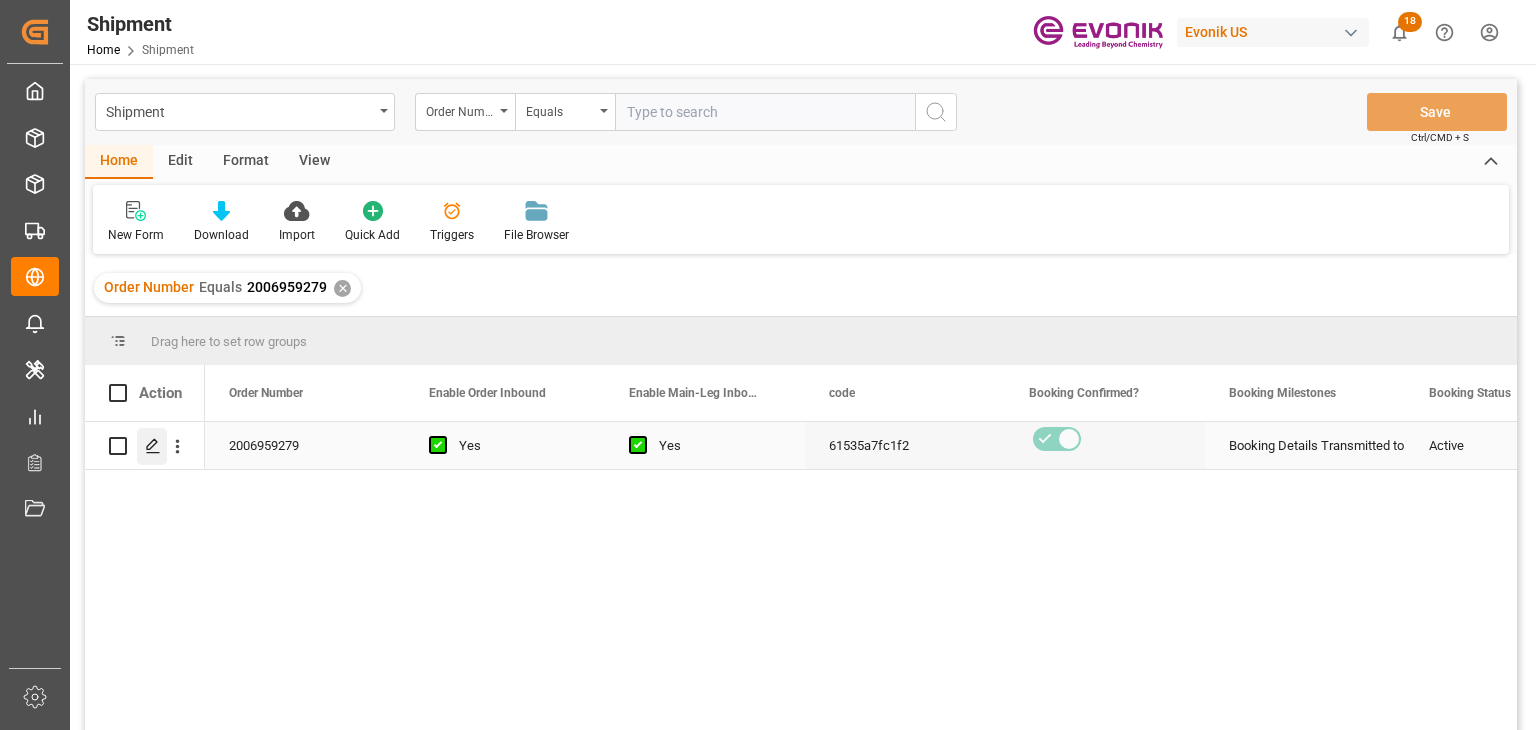 click 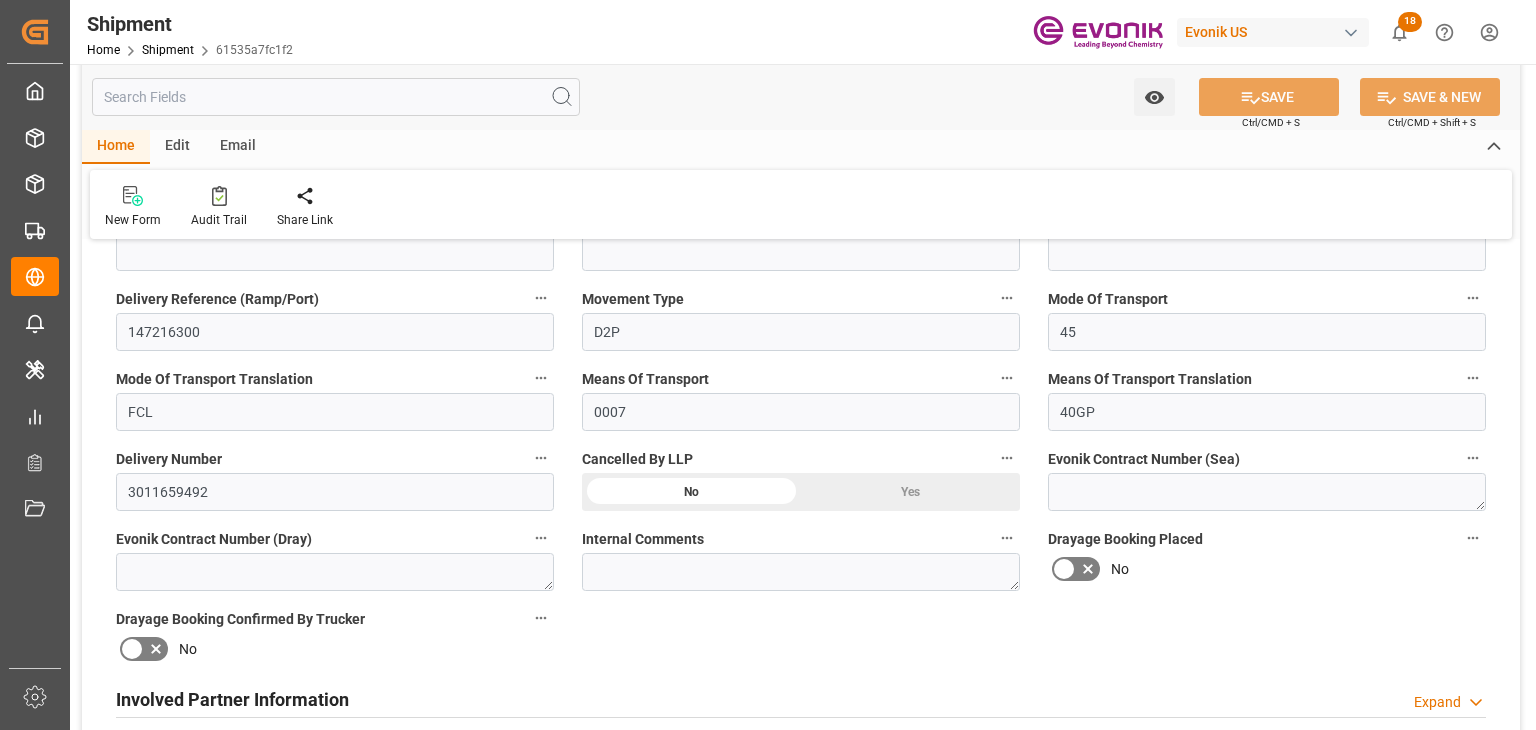 scroll, scrollTop: 700, scrollLeft: 0, axis: vertical 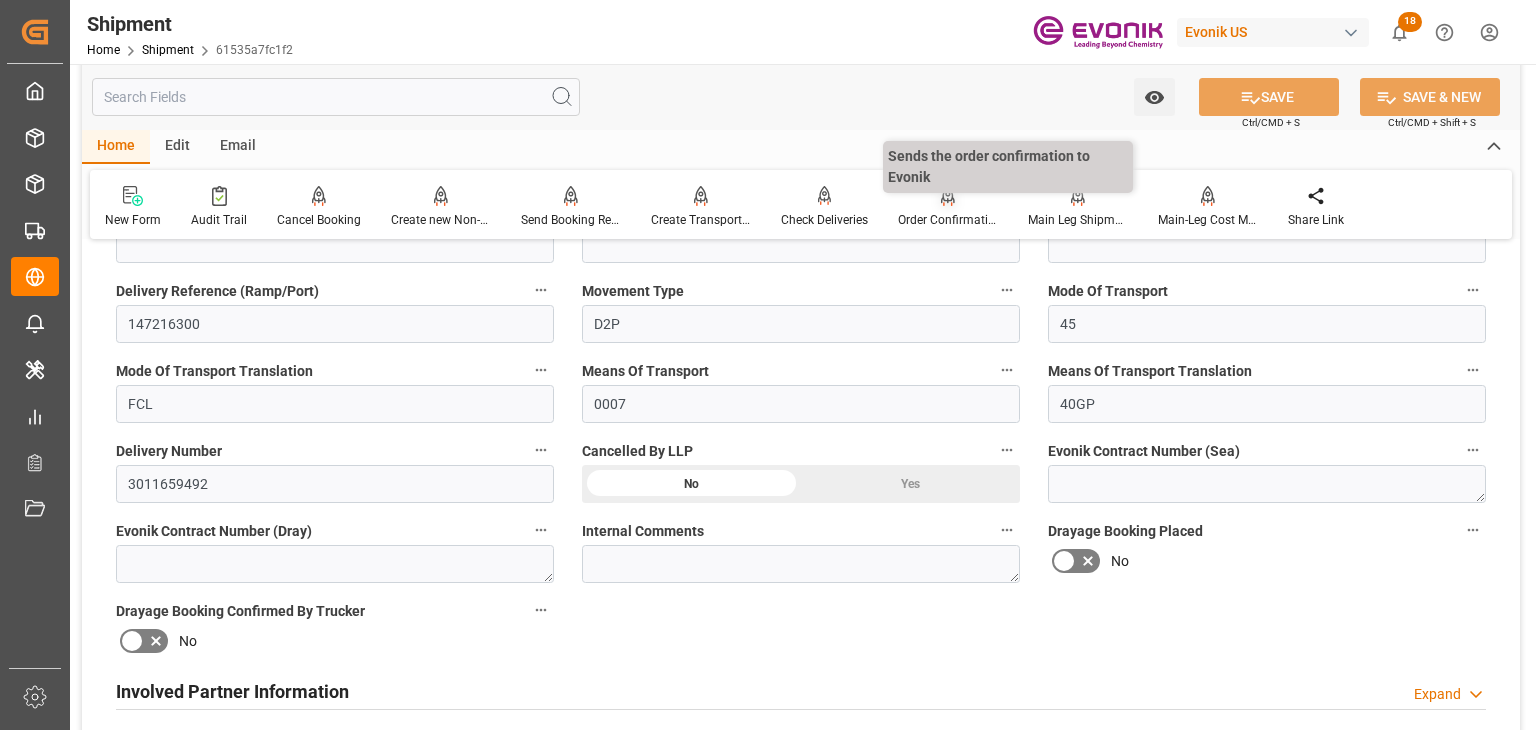 click on "Order Confirmation" at bounding box center [948, 220] 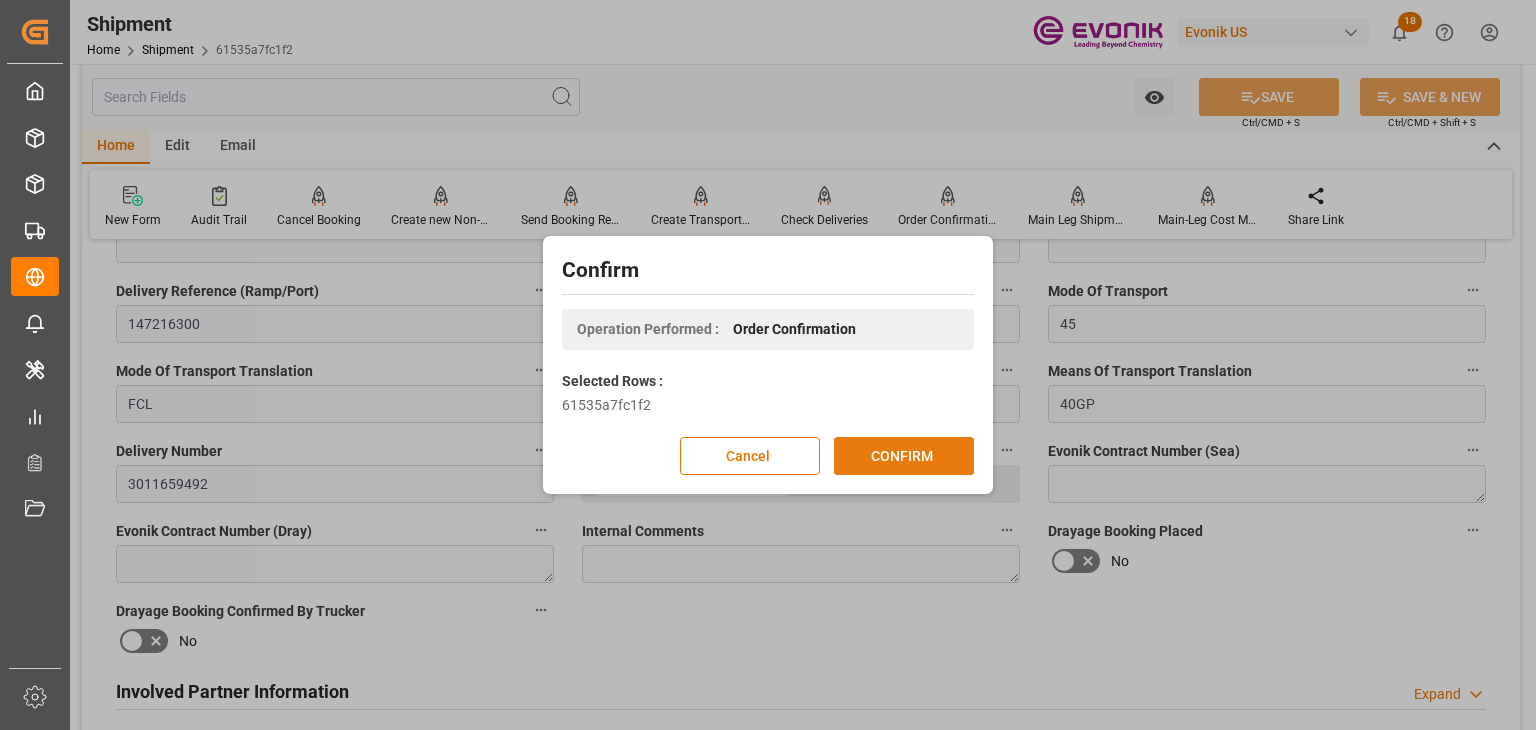 click on "CONFIRM" at bounding box center [904, 456] 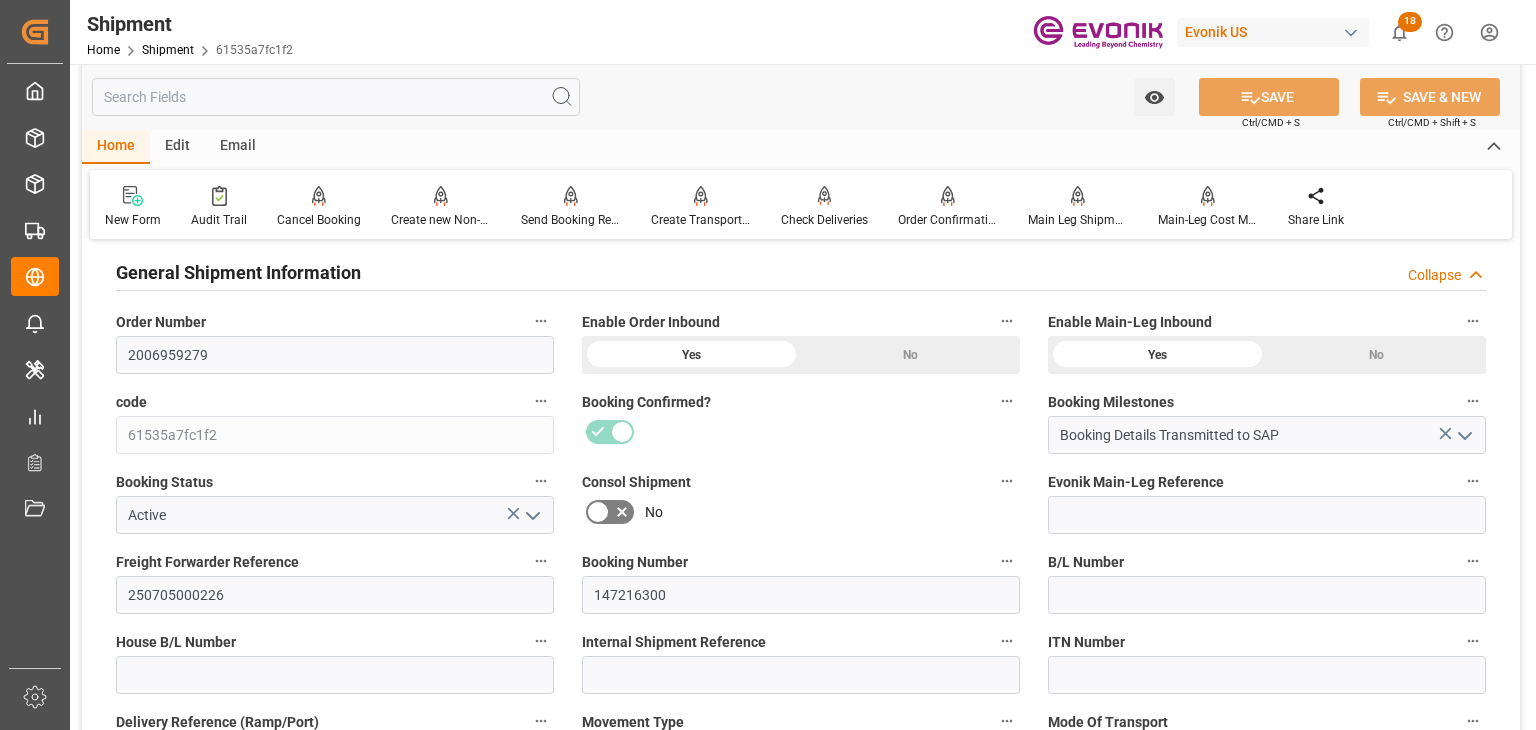 scroll, scrollTop: 0, scrollLeft: 0, axis: both 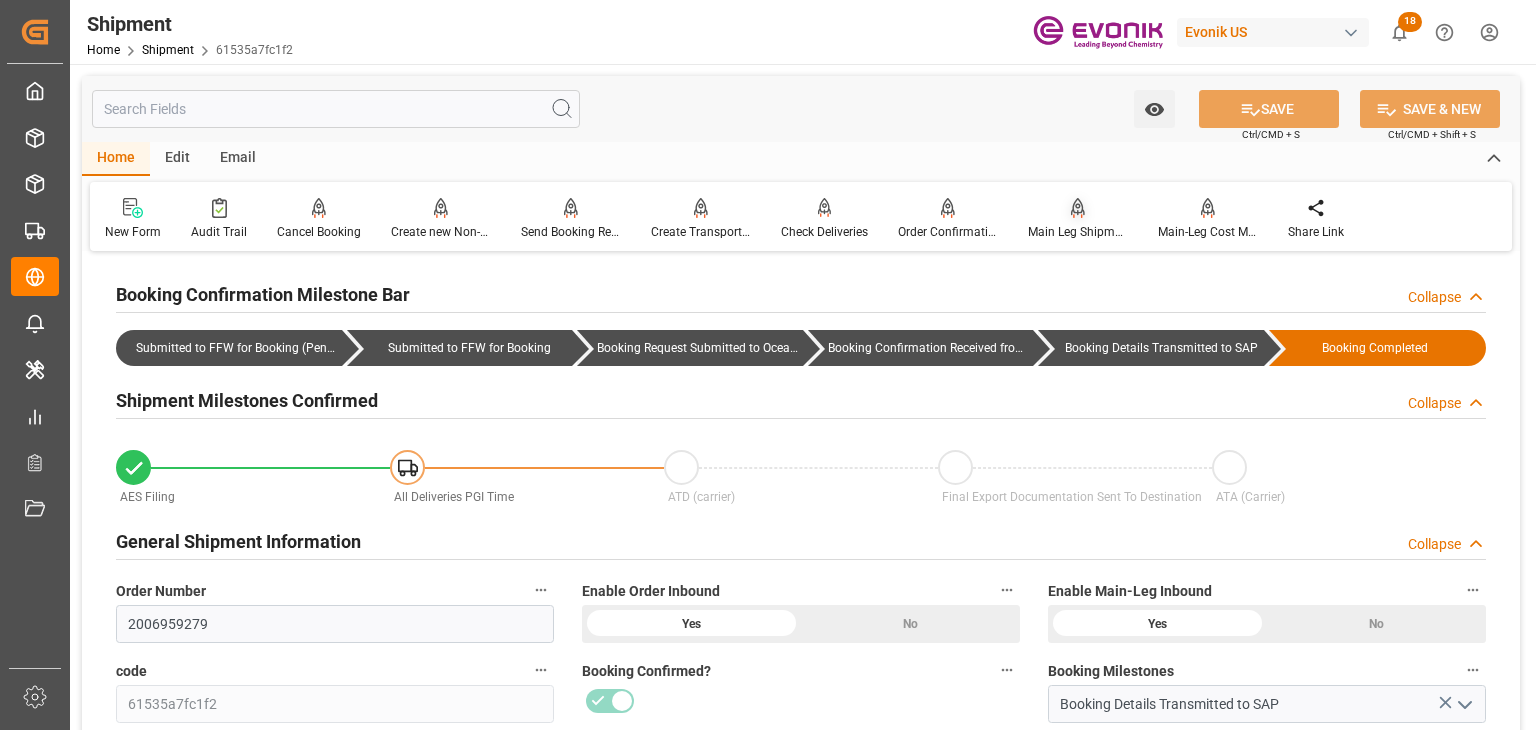 click at bounding box center (1078, 207) 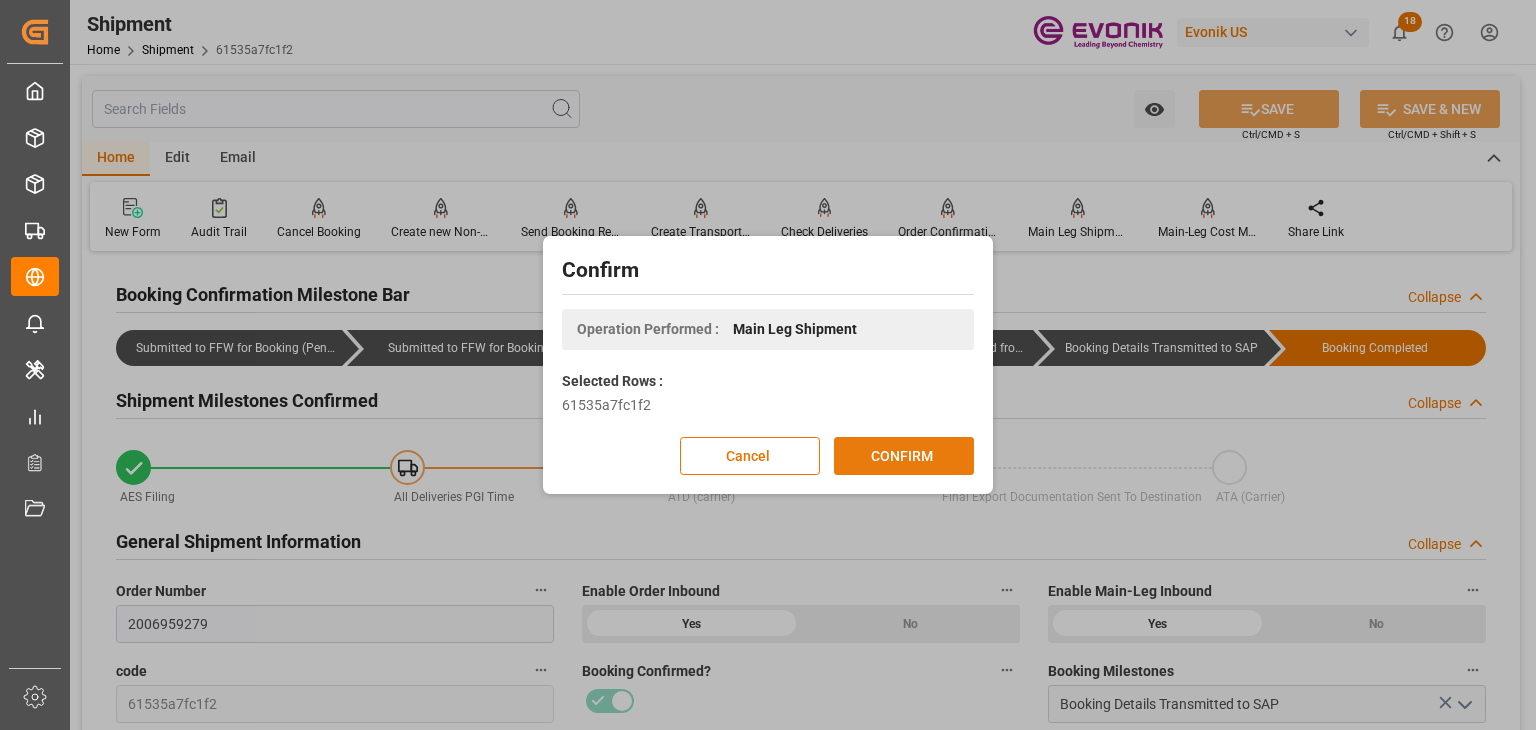 click on "CONFIRM" at bounding box center (904, 456) 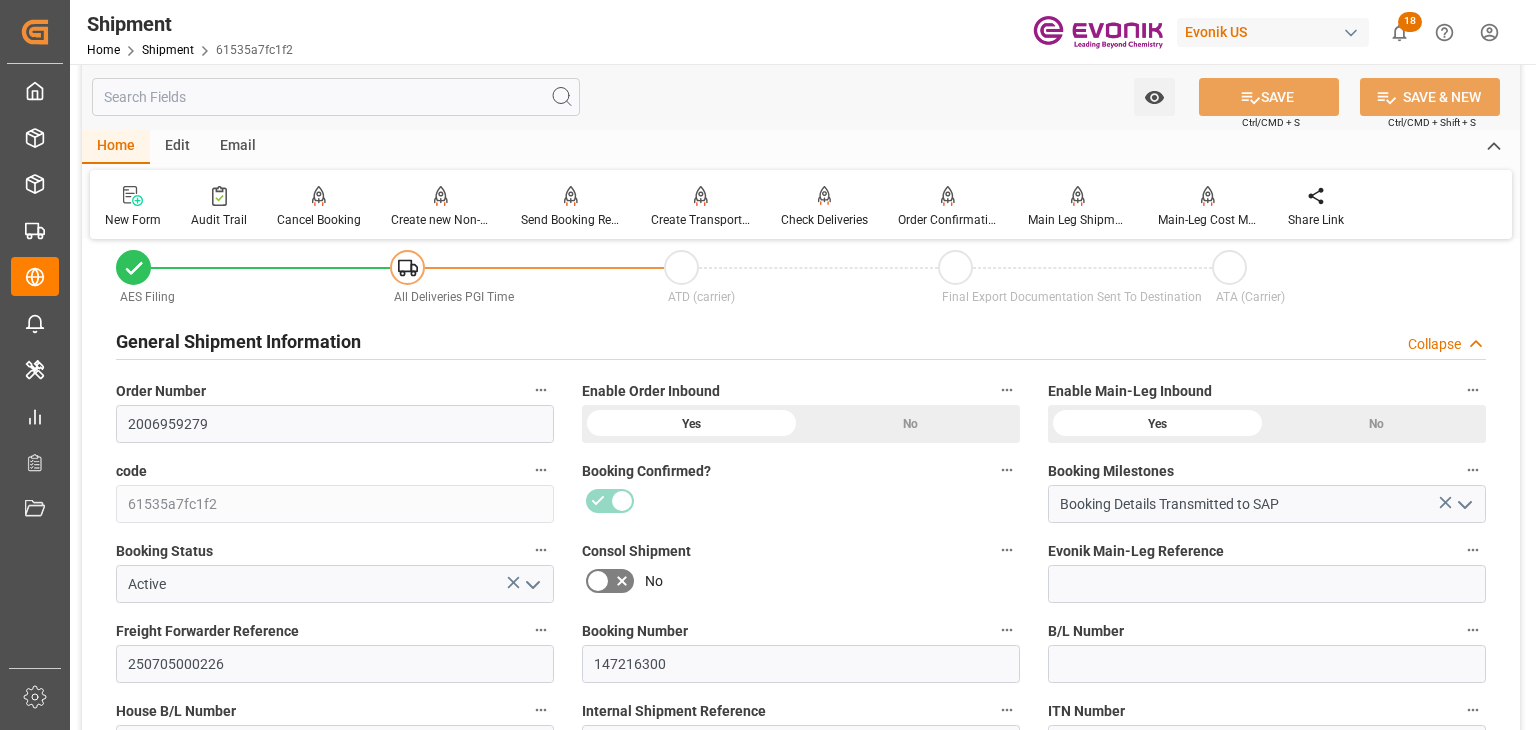 scroll, scrollTop: 500, scrollLeft: 0, axis: vertical 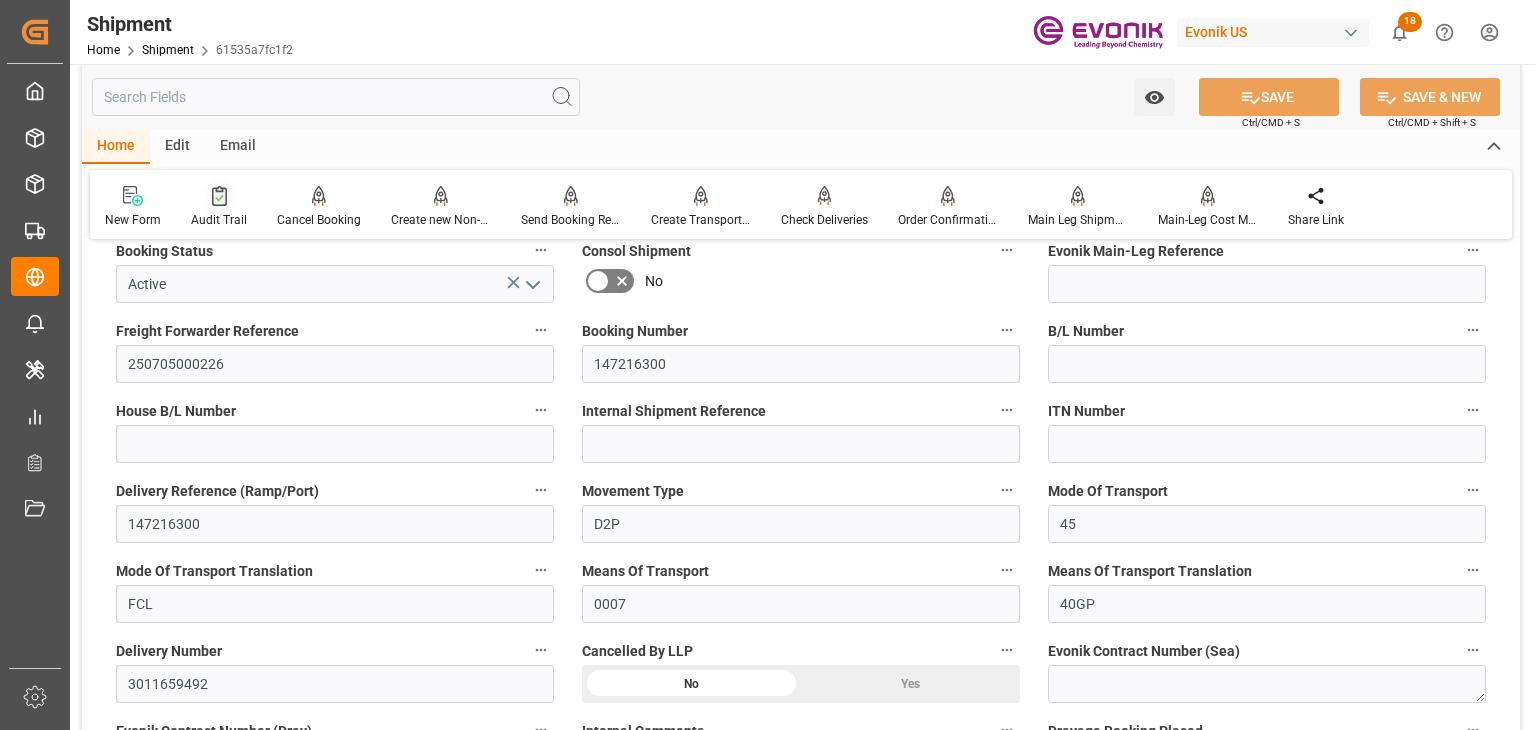 click 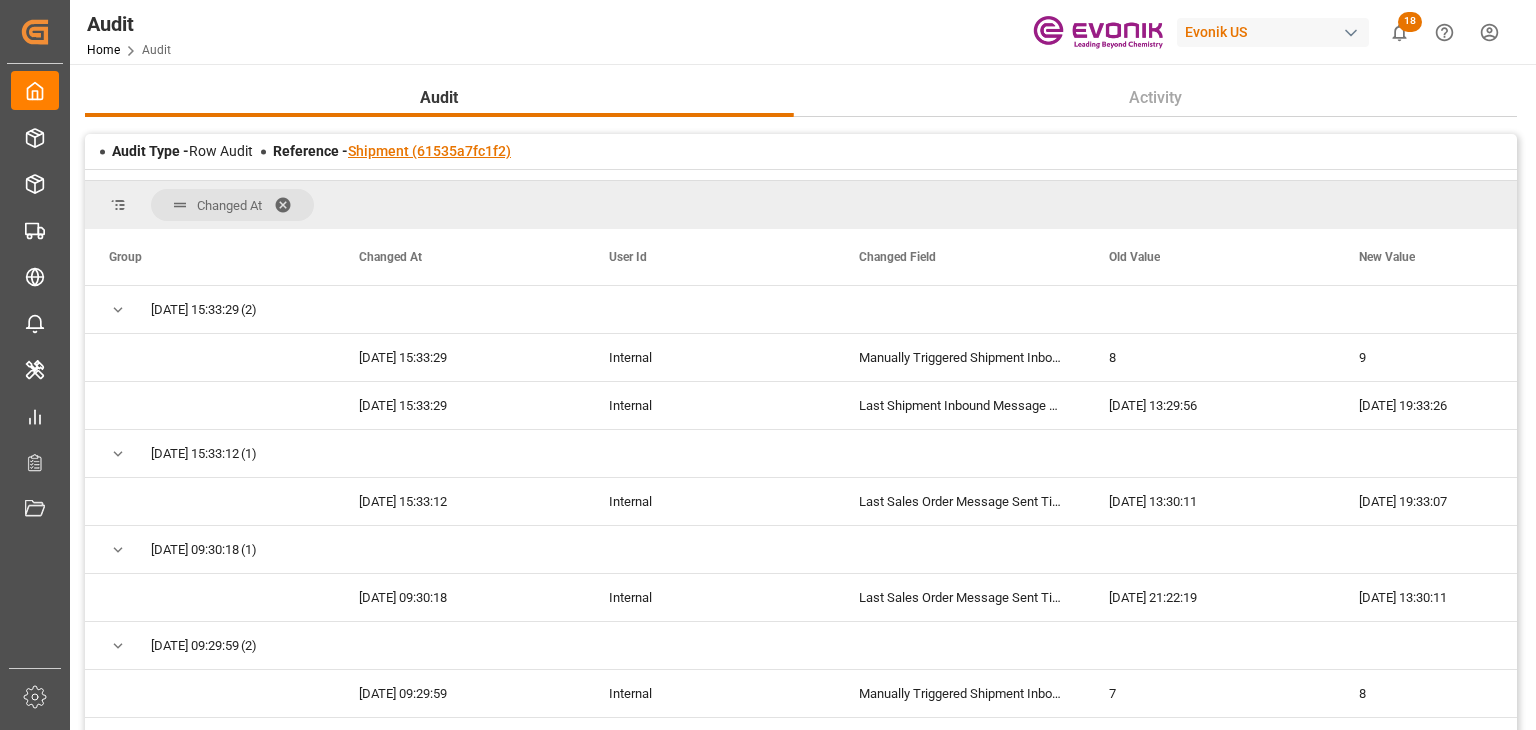 click on "Shipment (61535a7fc1f2)" at bounding box center [429, 151] 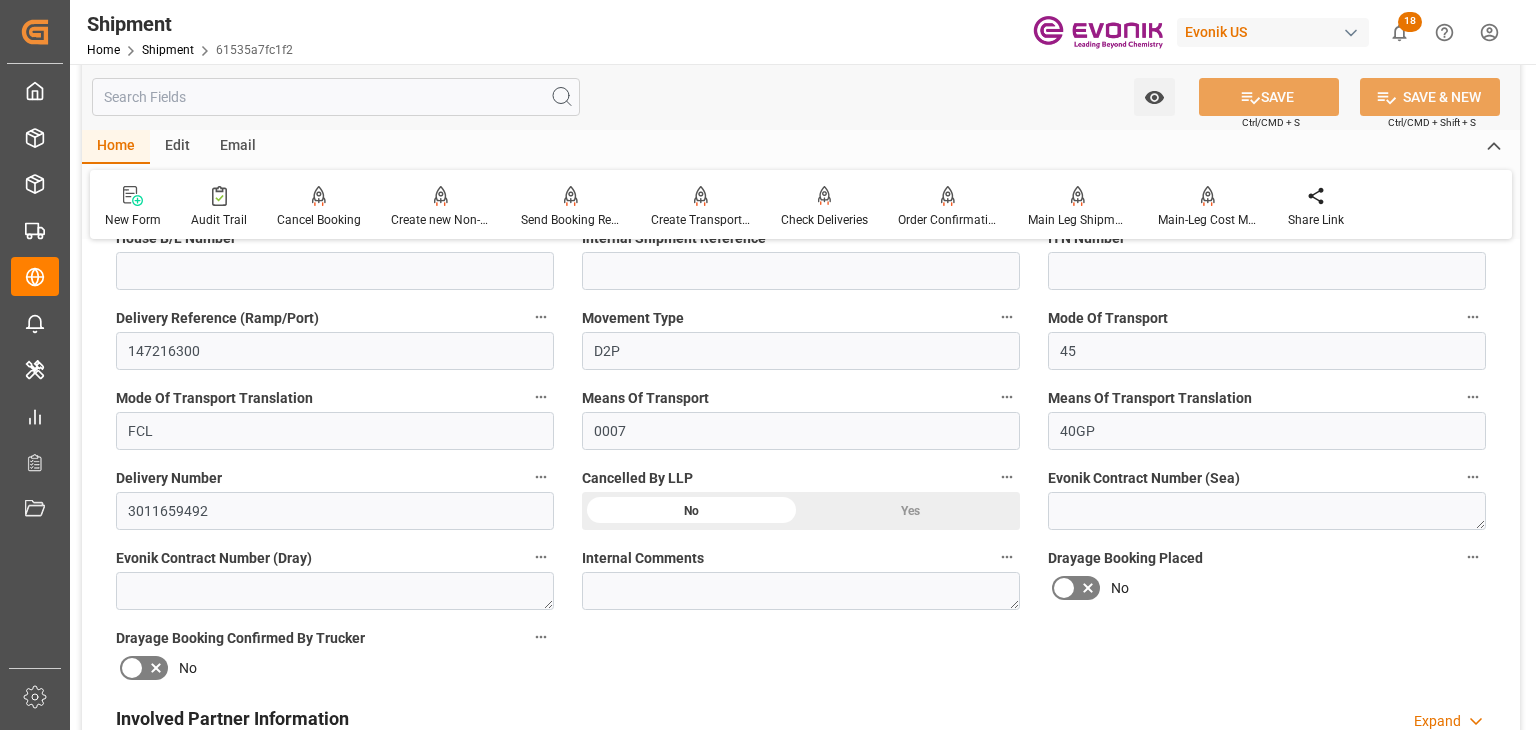 scroll, scrollTop: 700, scrollLeft: 0, axis: vertical 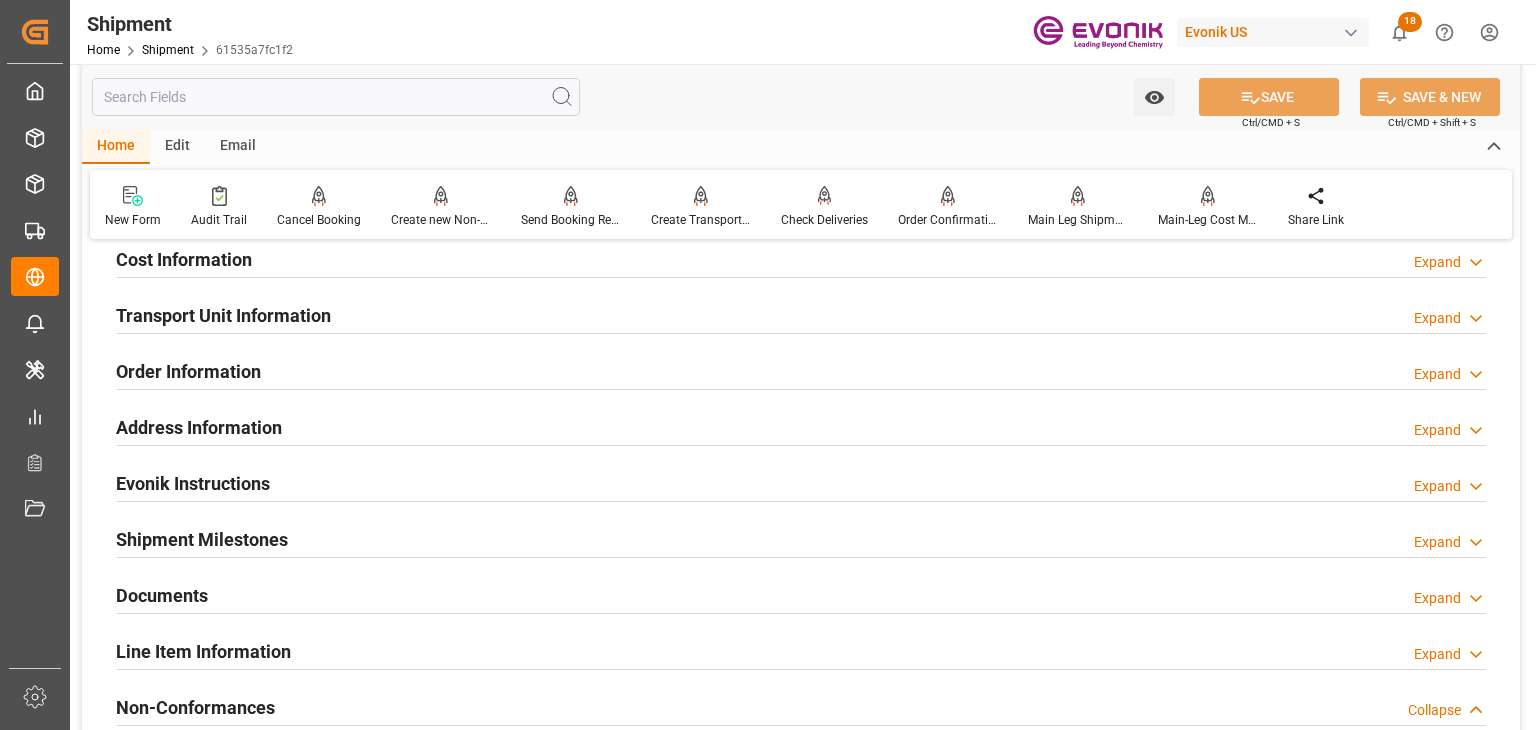 drag, startPoint x: 220, startPoint y: 640, endPoint x: 228, endPoint y: 628, distance: 14.422205 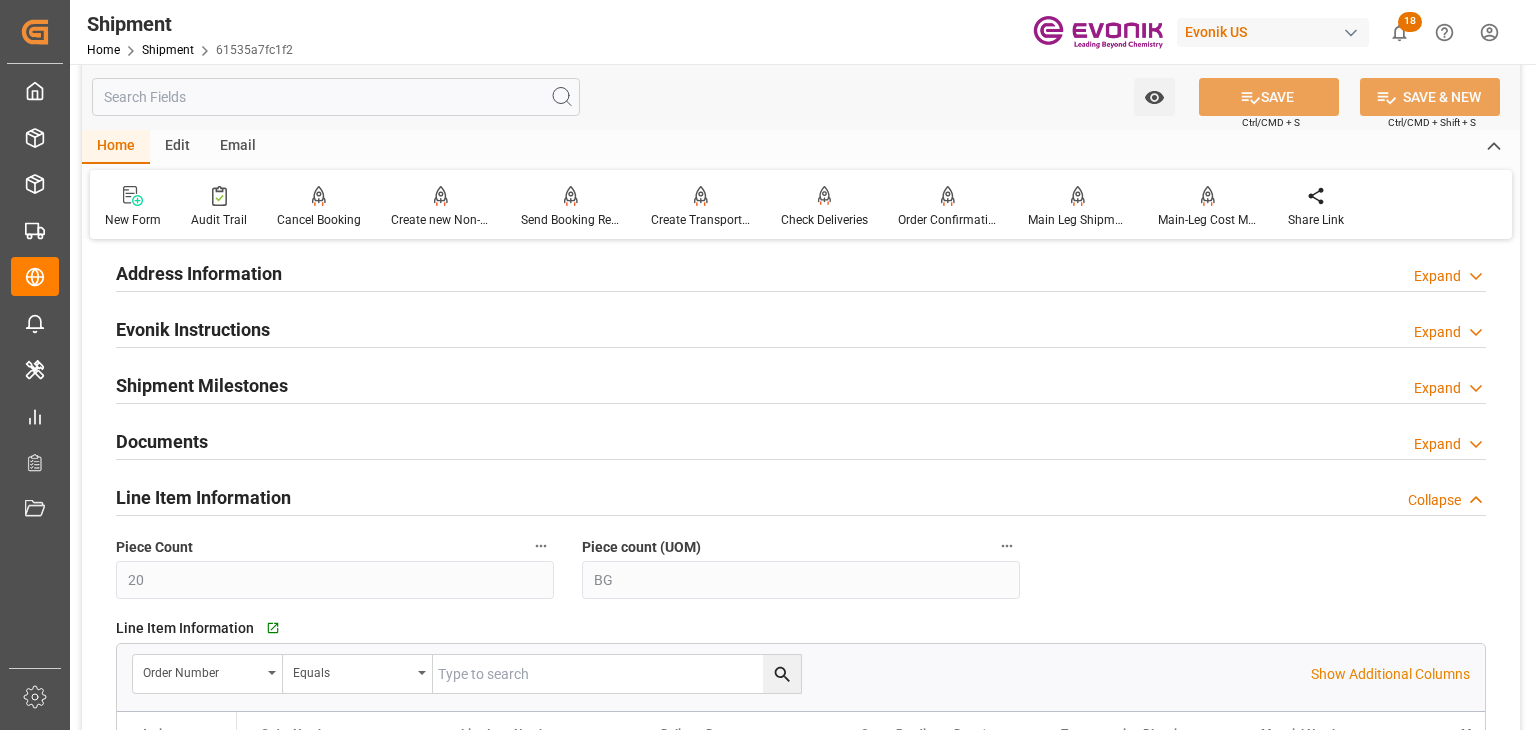 scroll, scrollTop: 1600, scrollLeft: 0, axis: vertical 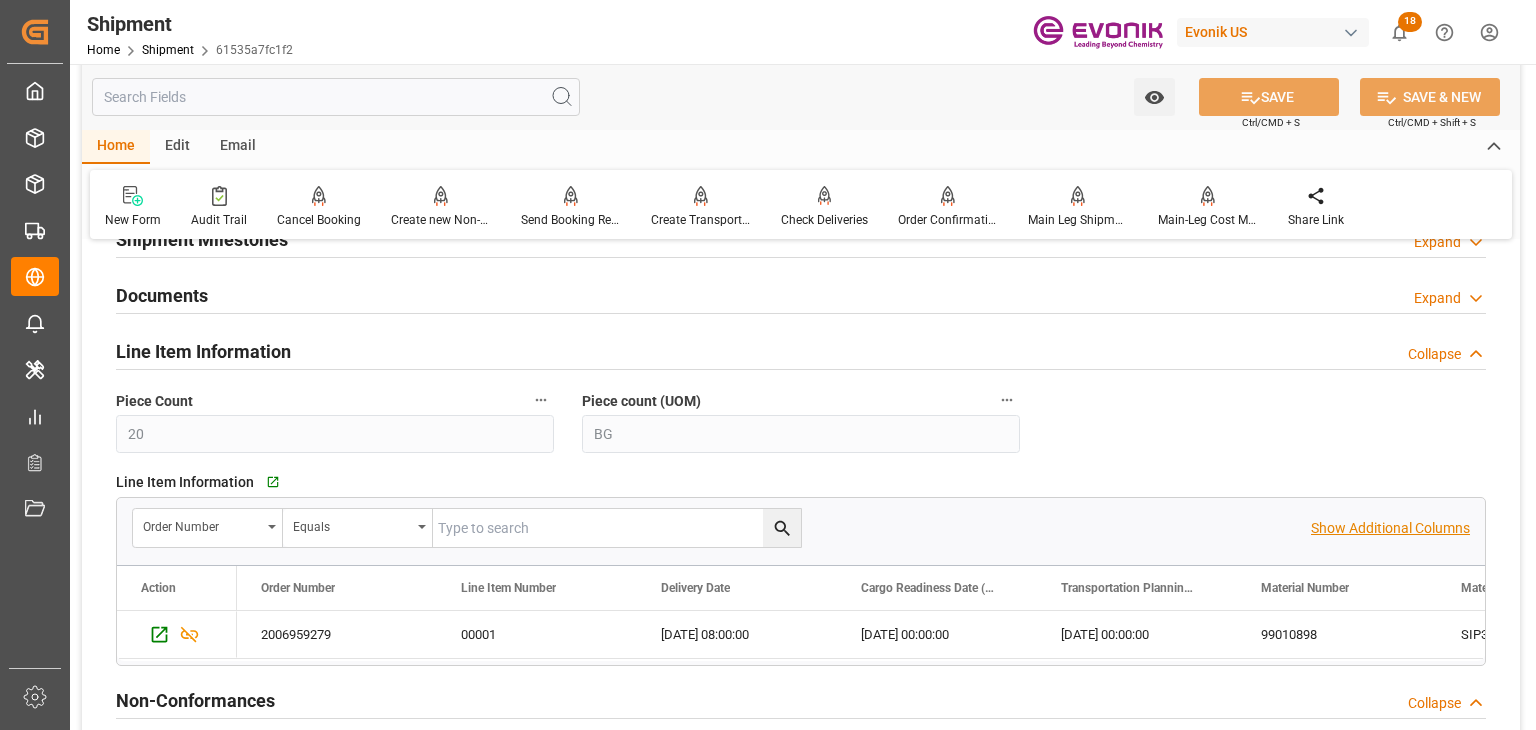 click on "Show Additional Columns" at bounding box center (1390, 528) 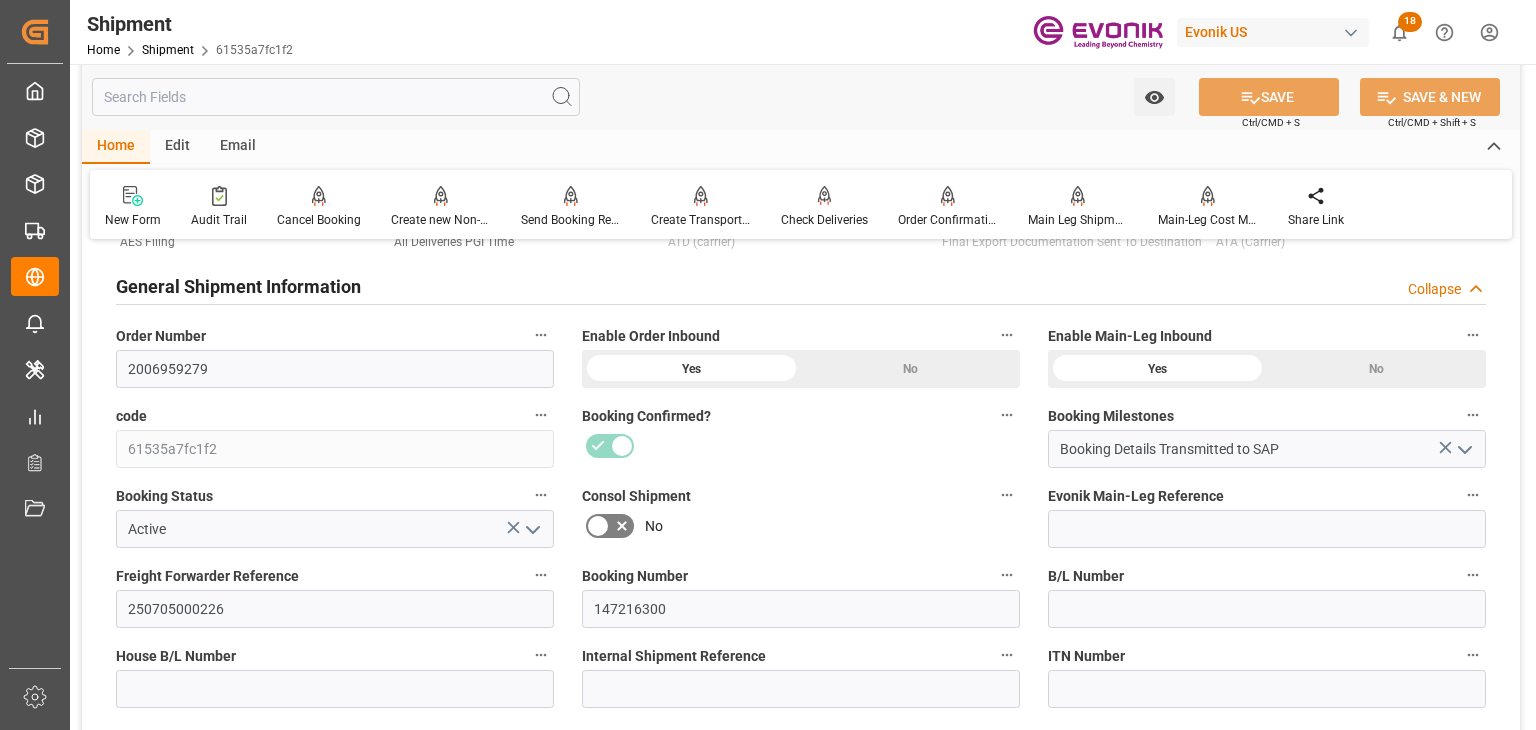 scroll, scrollTop: 0, scrollLeft: 0, axis: both 